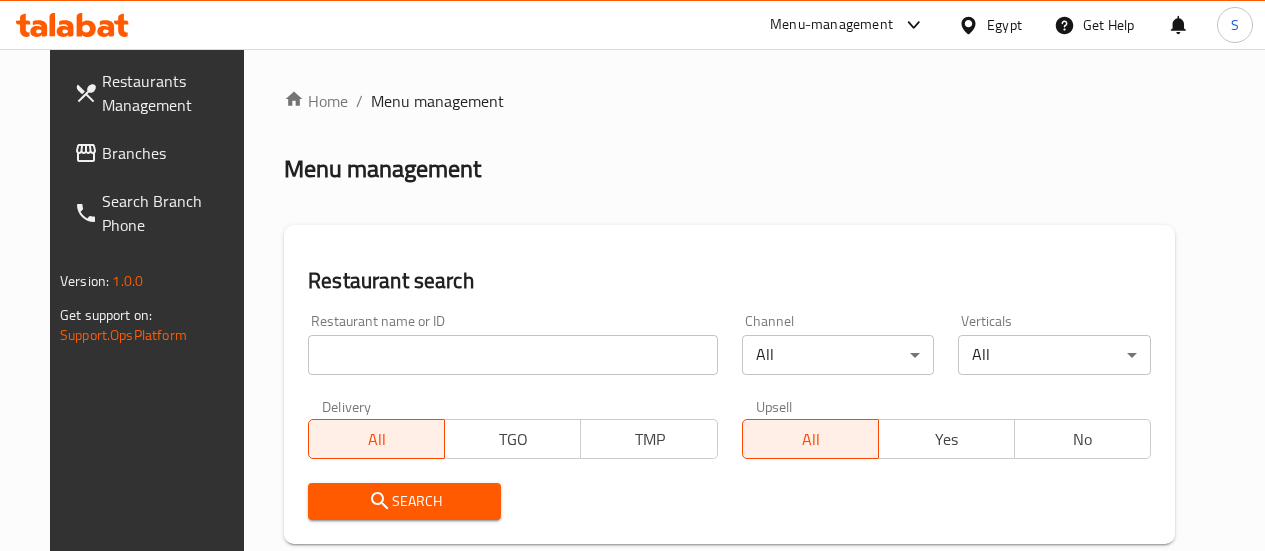 scroll, scrollTop: 0, scrollLeft: 0, axis: both 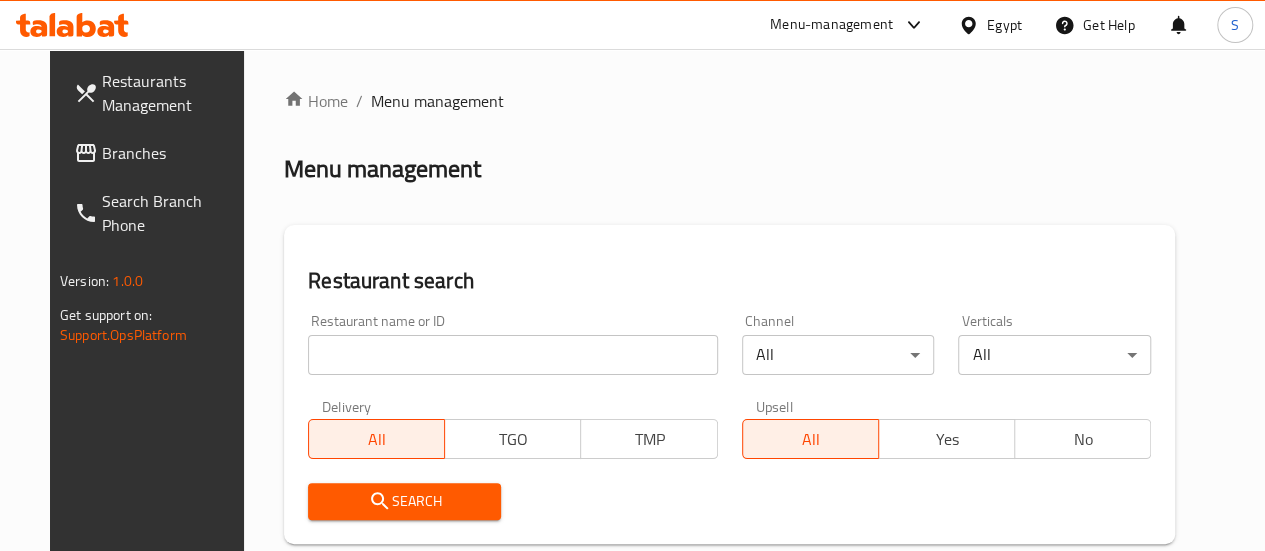 click on "Menu-management" at bounding box center (831, 25) 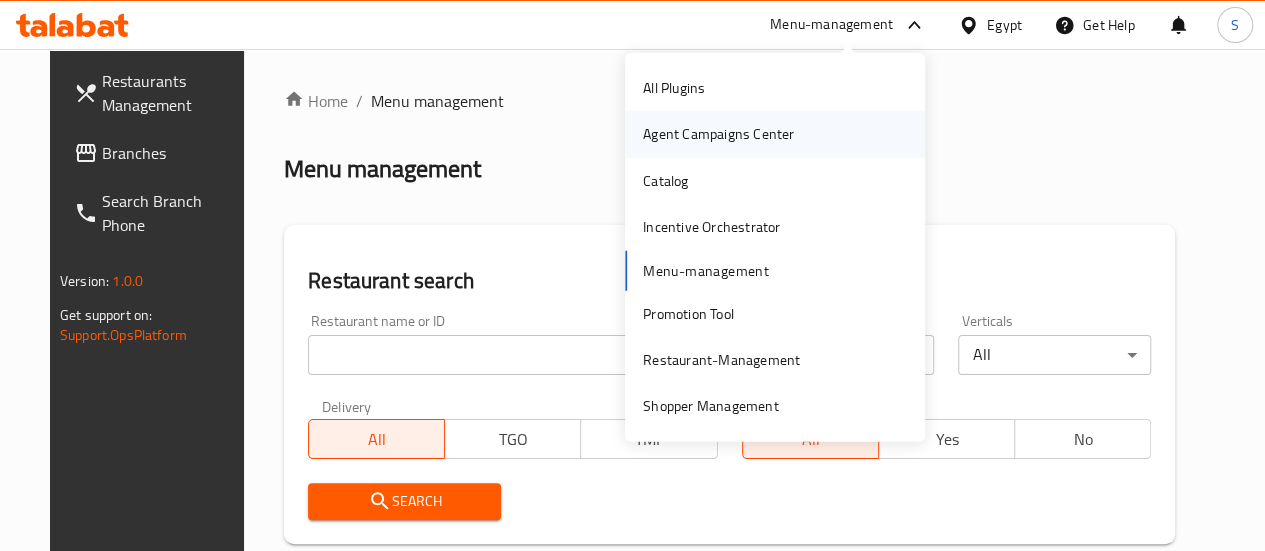 click on "Agent Campaigns Center" at bounding box center [718, 134] 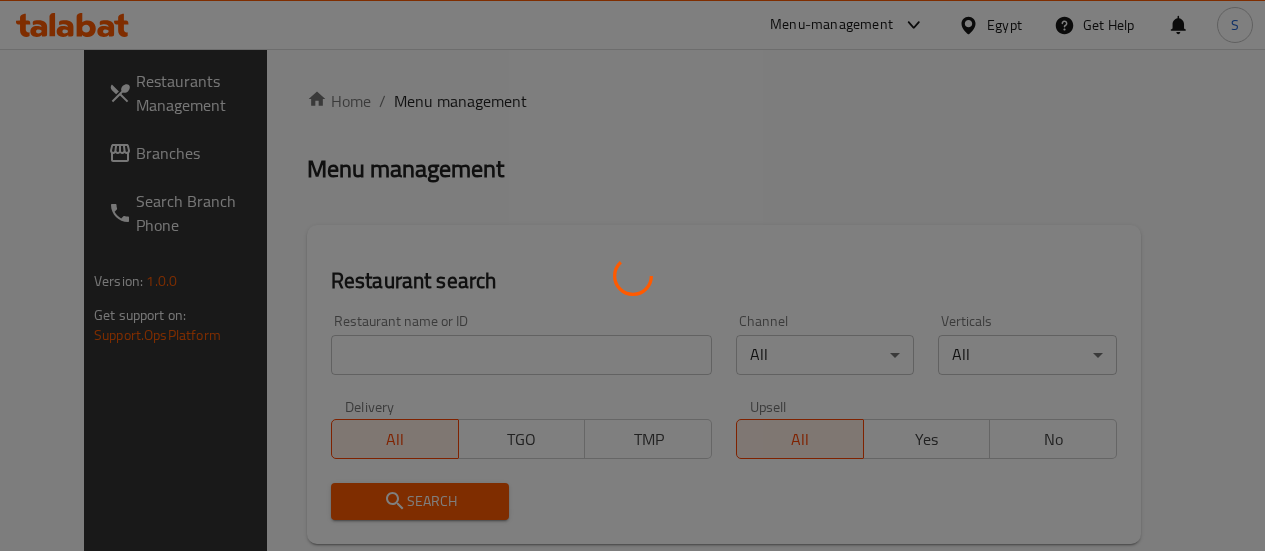 scroll, scrollTop: 0, scrollLeft: 0, axis: both 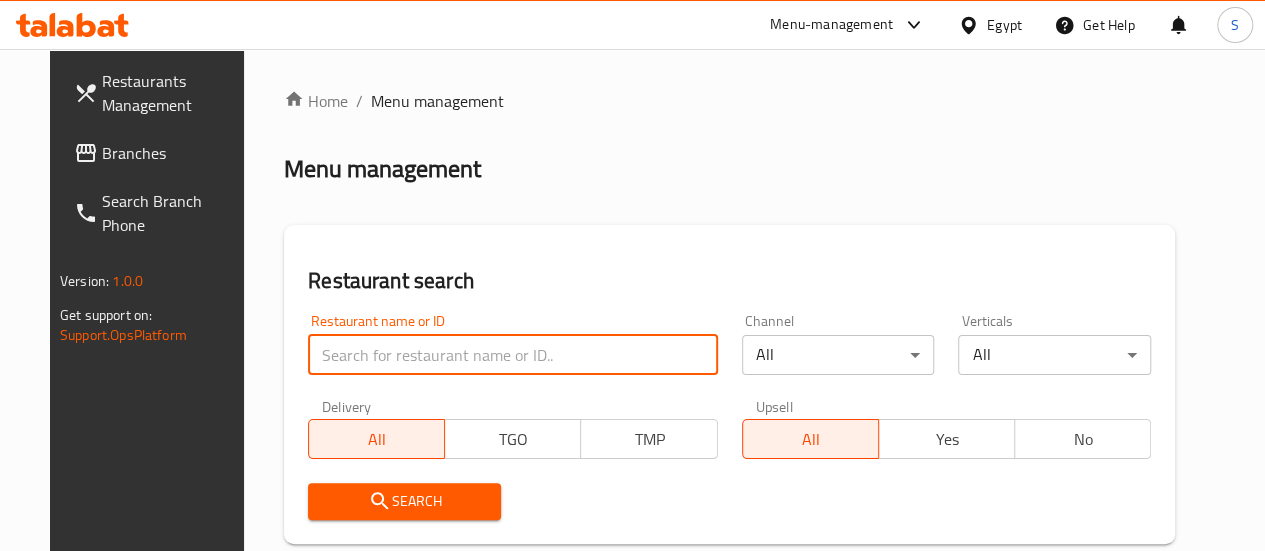 click at bounding box center (512, 355) 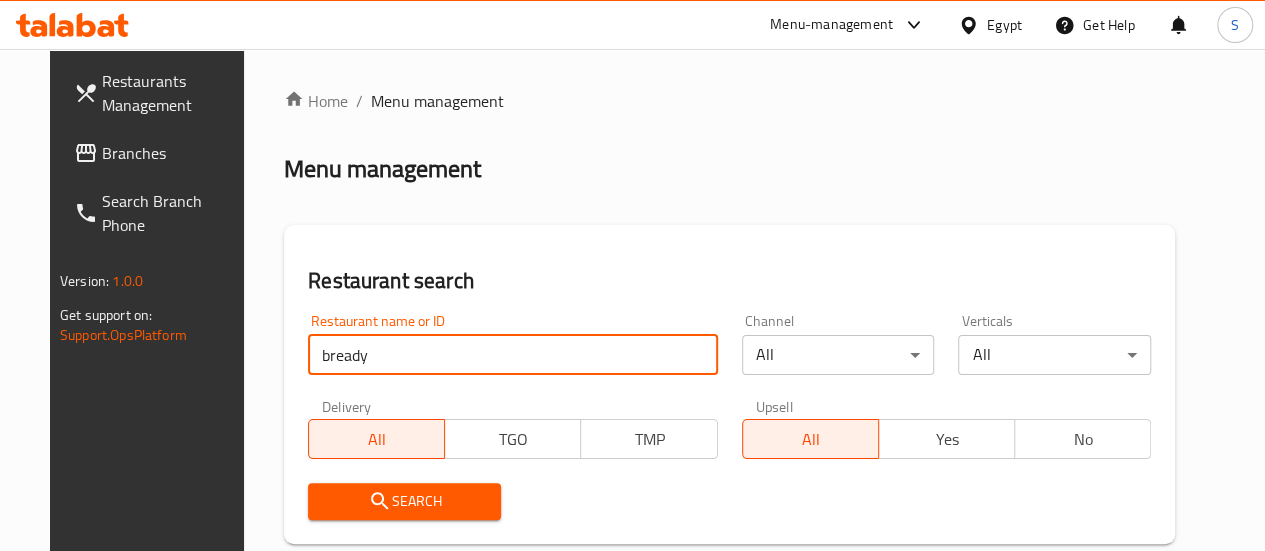 type on "bready" 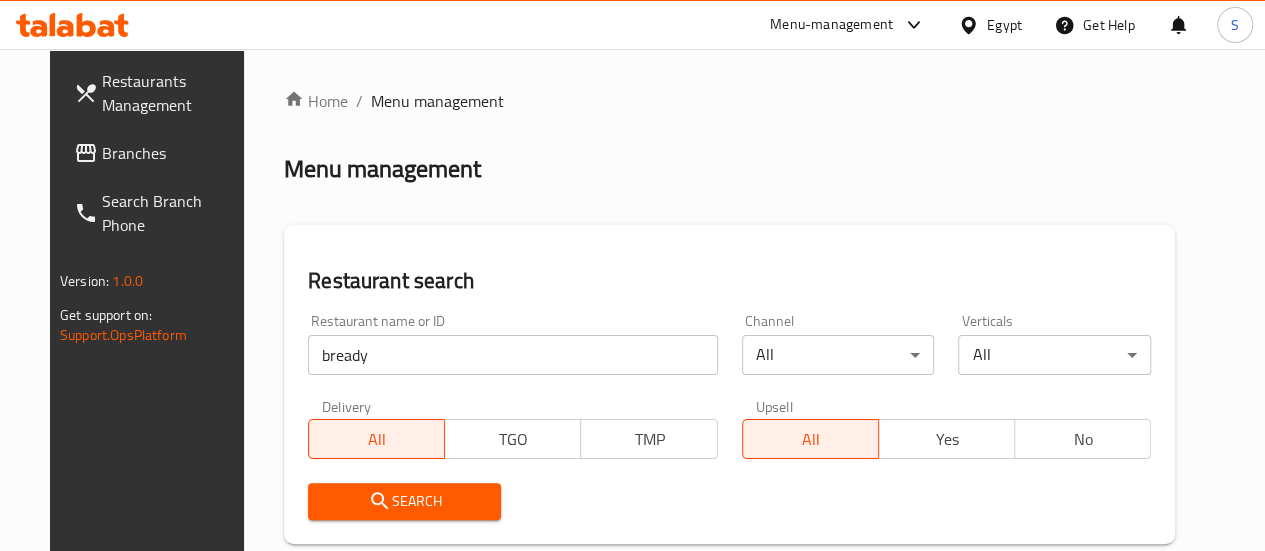 click on "Search" at bounding box center (404, 501) 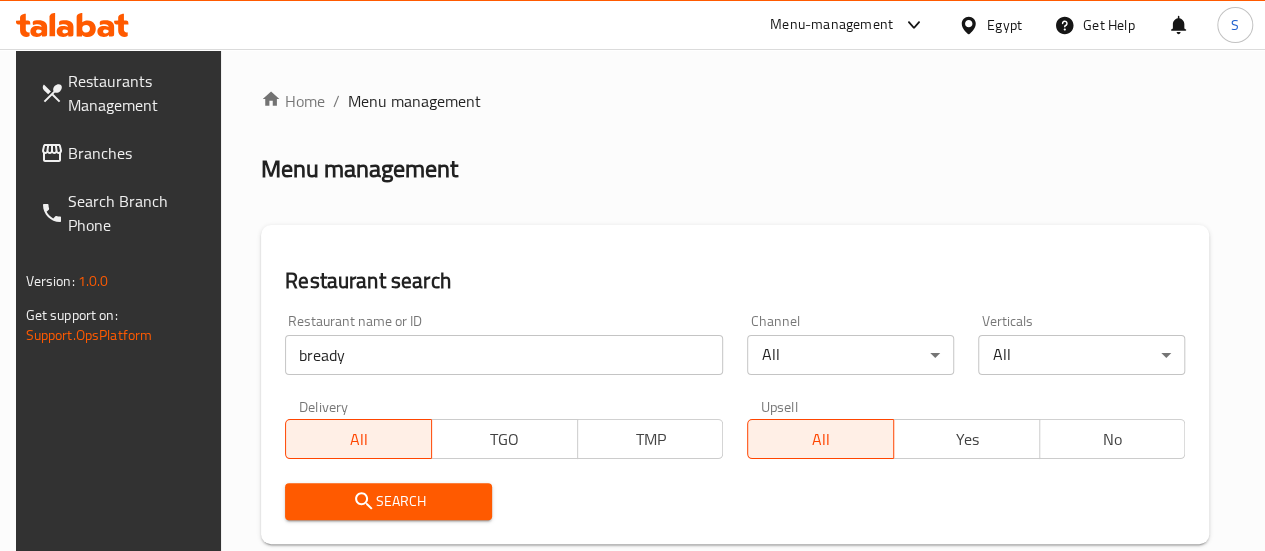 scroll, scrollTop: 411, scrollLeft: 0, axis: vertical 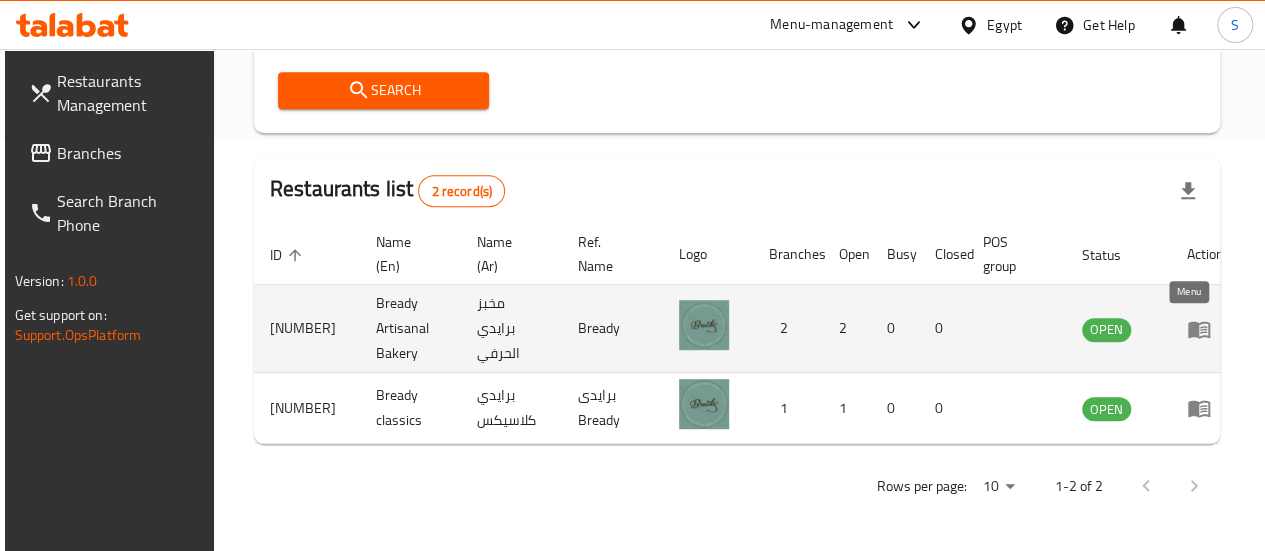 click 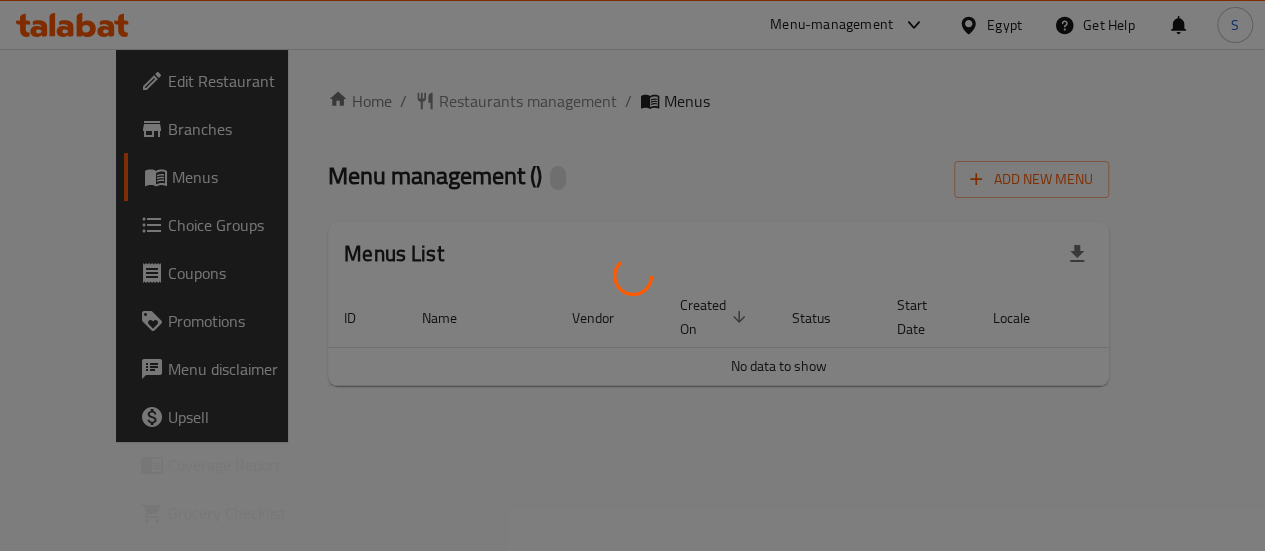 scroll, scrollTop: 0, scrollLeft: 0, axis: both 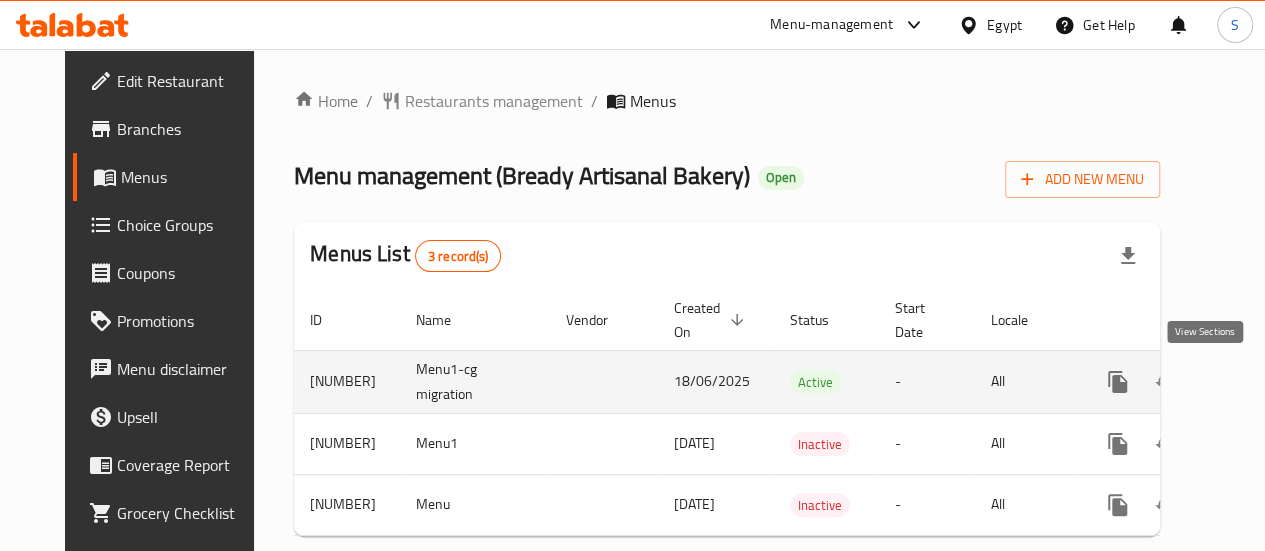 click 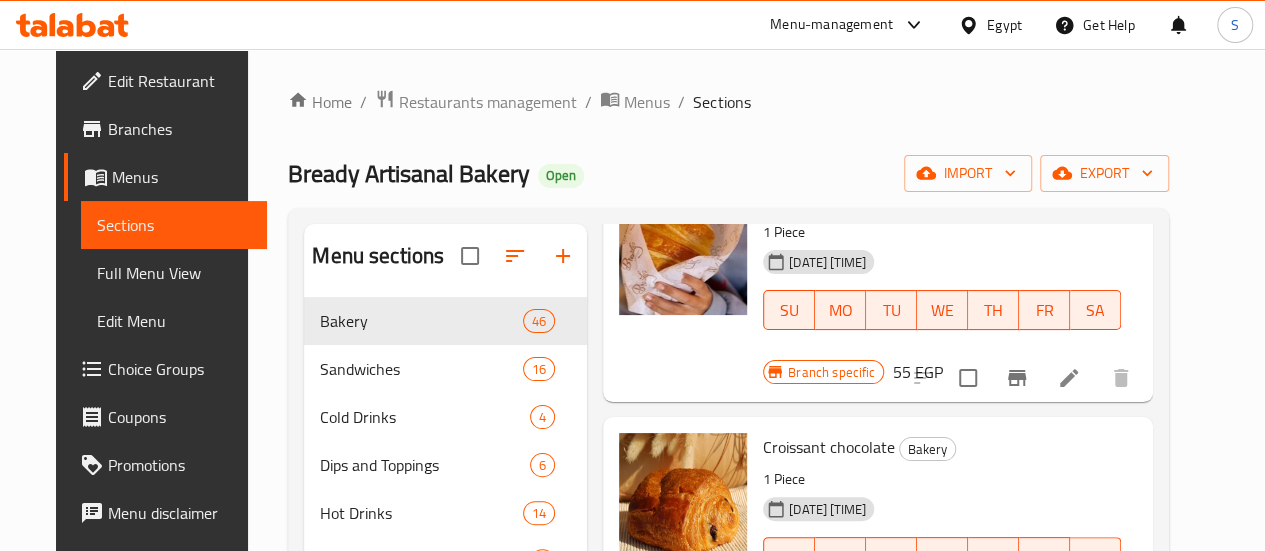 scroll, scrollTop: 0, scrollLeft: 0, axis: both 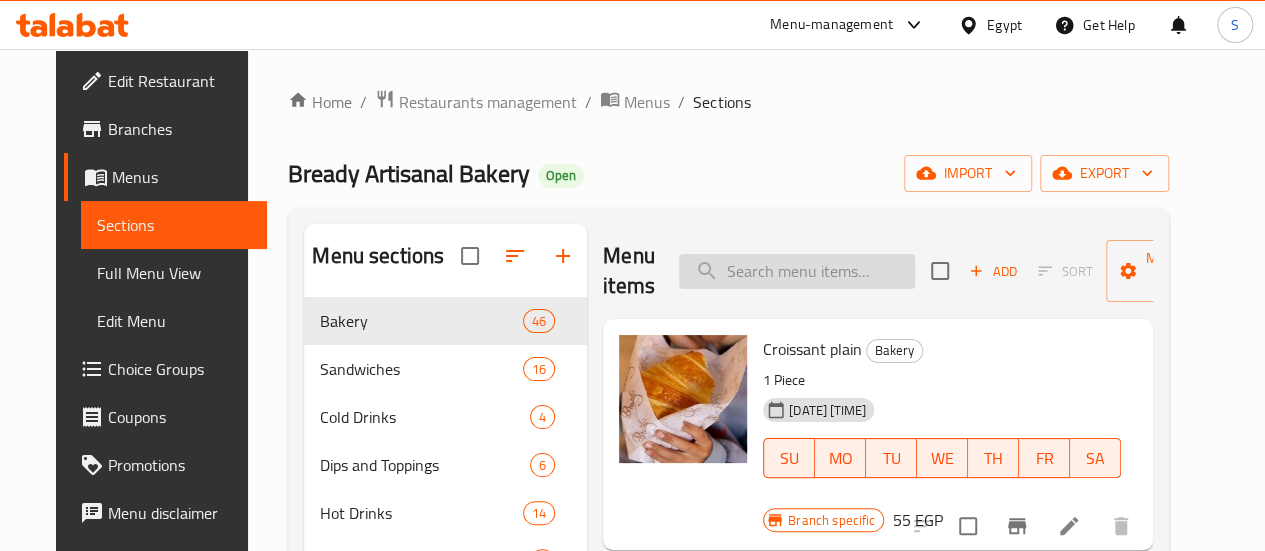 click at bounding box center (797, 271) 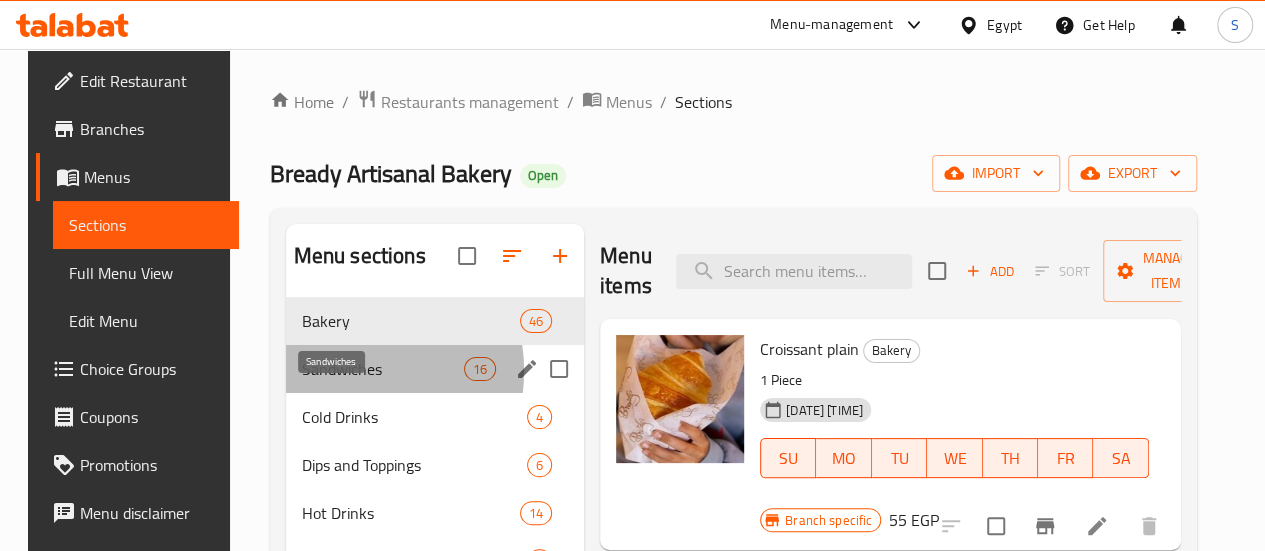 click on "Sandwiches" at bounding box center [383, 369] 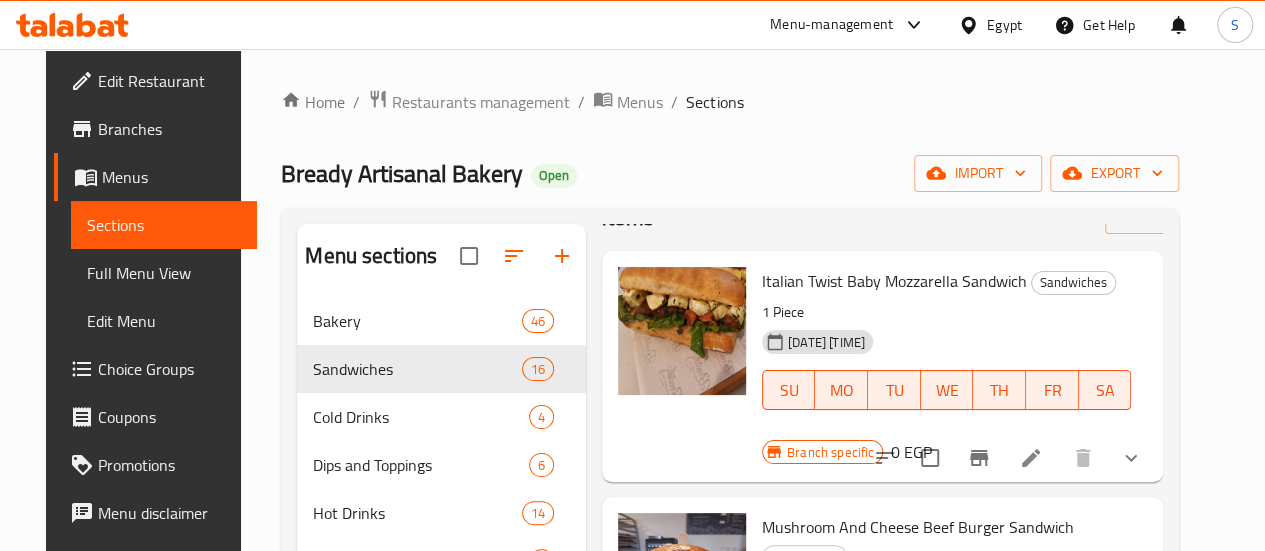 scroll, scrollTop: 0, scrollLeft: 0, axis: both 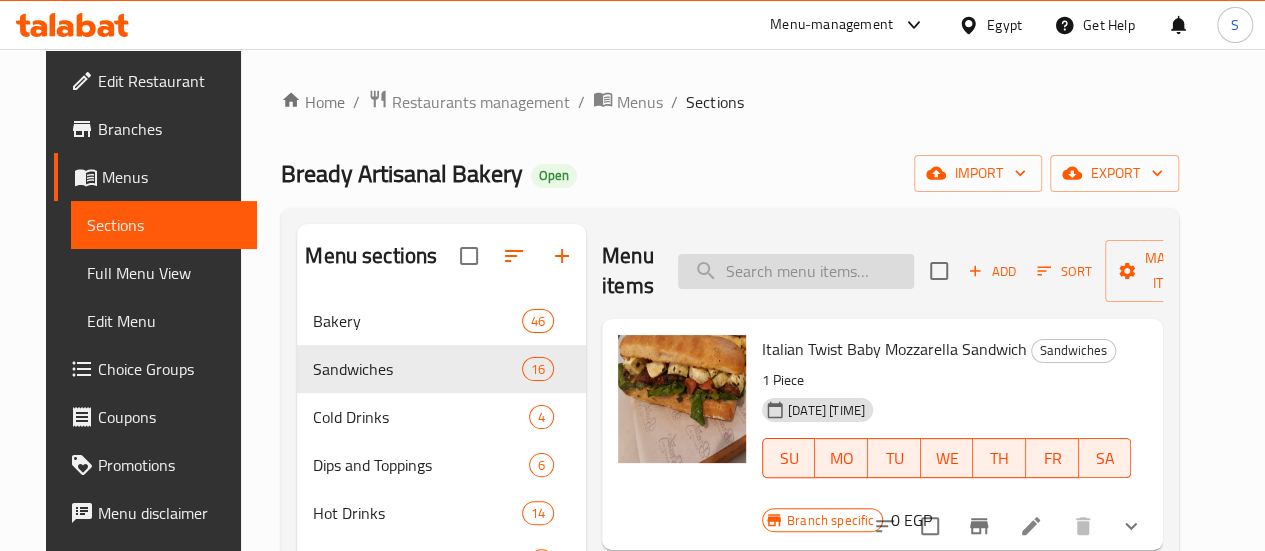 click at bounding box center [796, 271] 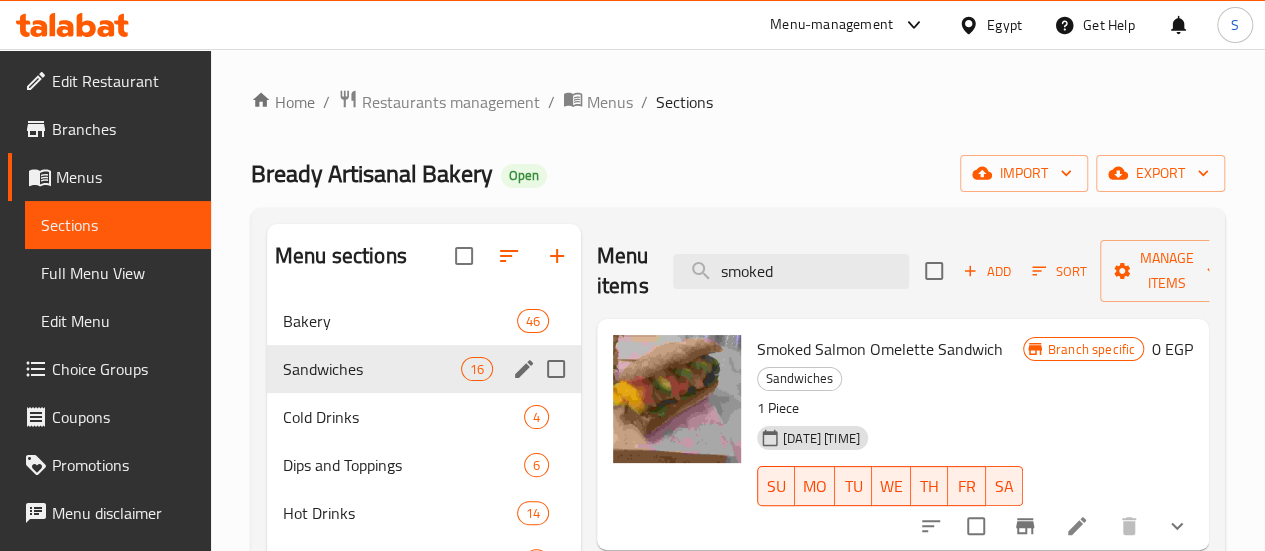type on "smoked" 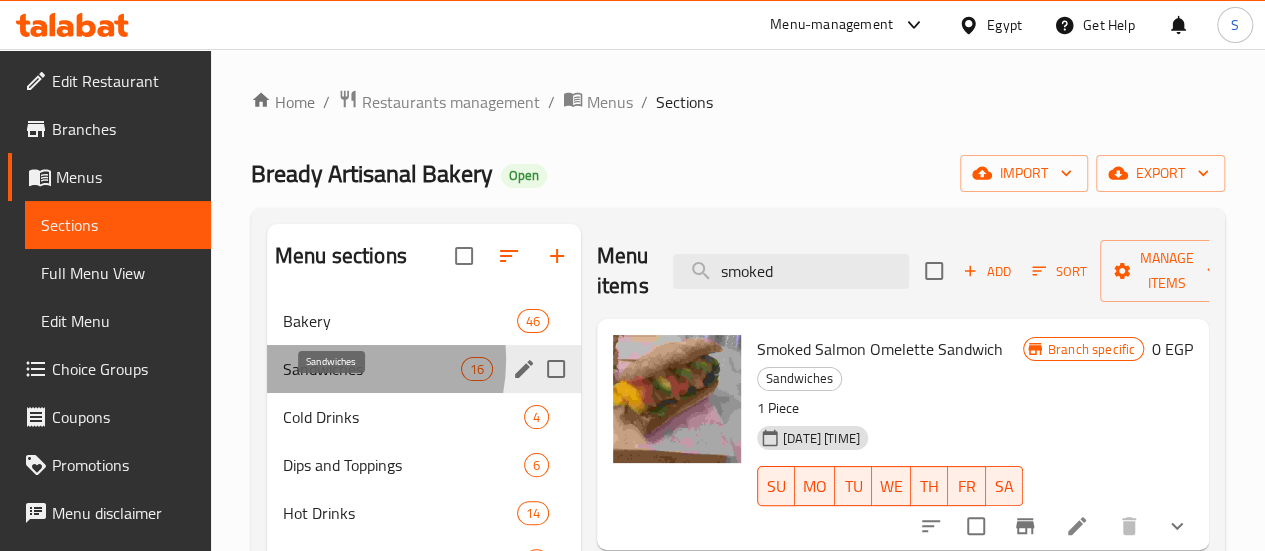 click on "Sandwiches" at bounding box center [372, 369] 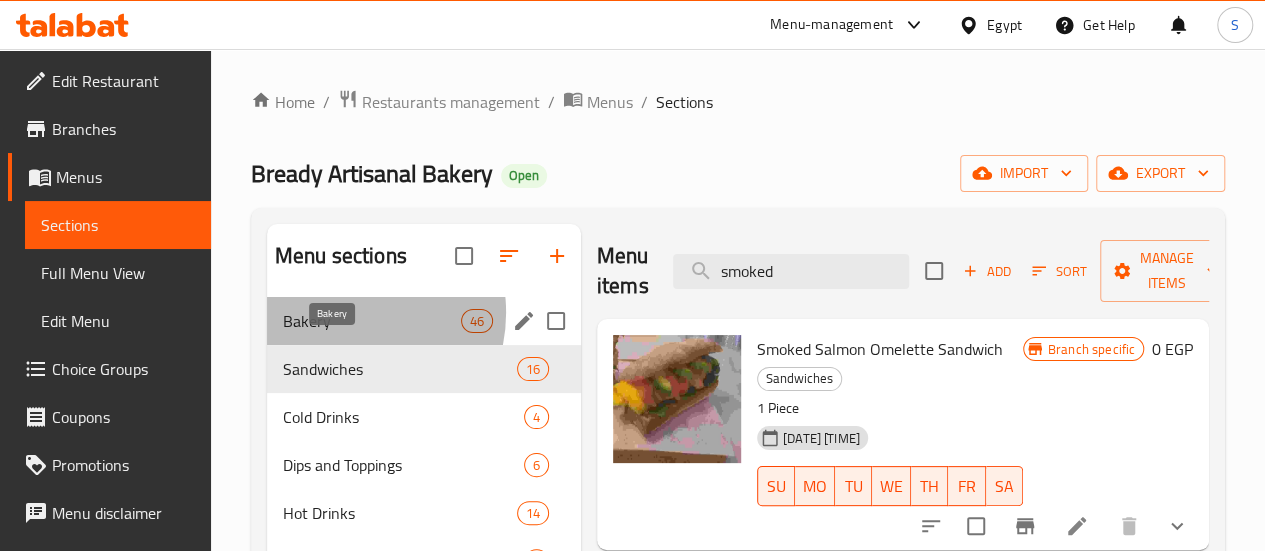 click on "Bakery" at bounding box center [372, 321] 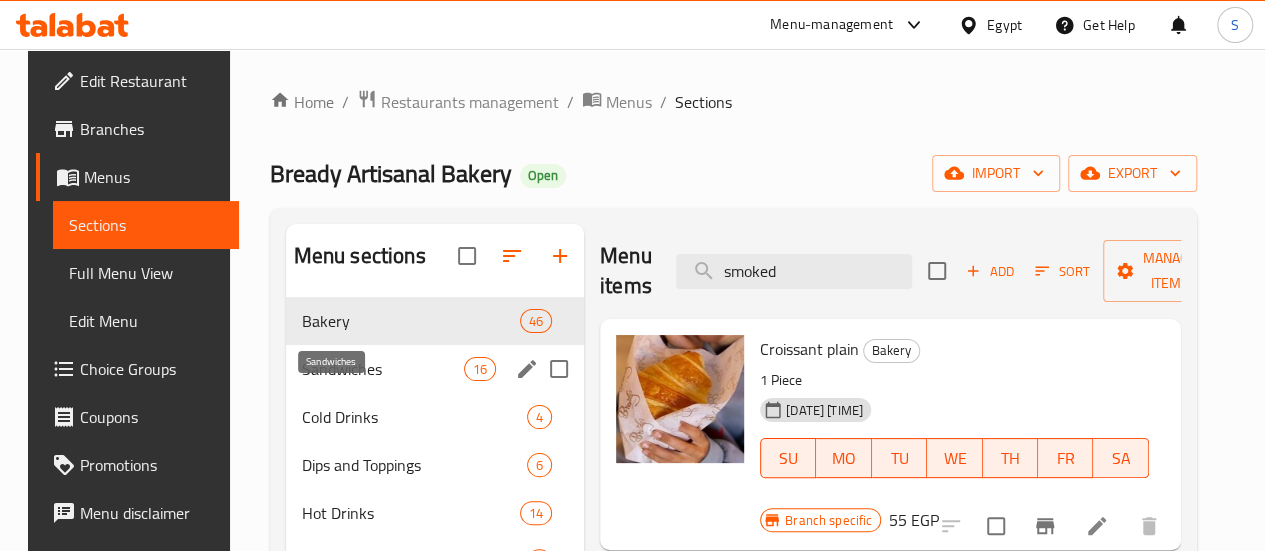 click on "Sandwiches" at bounding box center (383, 369) 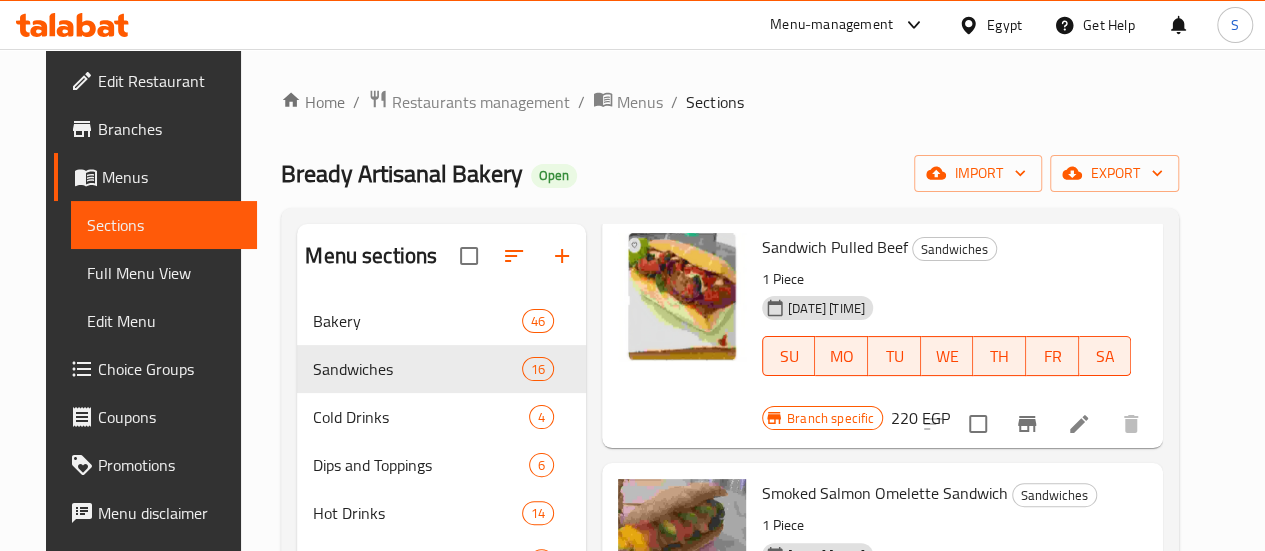 scroll, scrollTop: 1548, scrollLeft: 0, axis: vertical 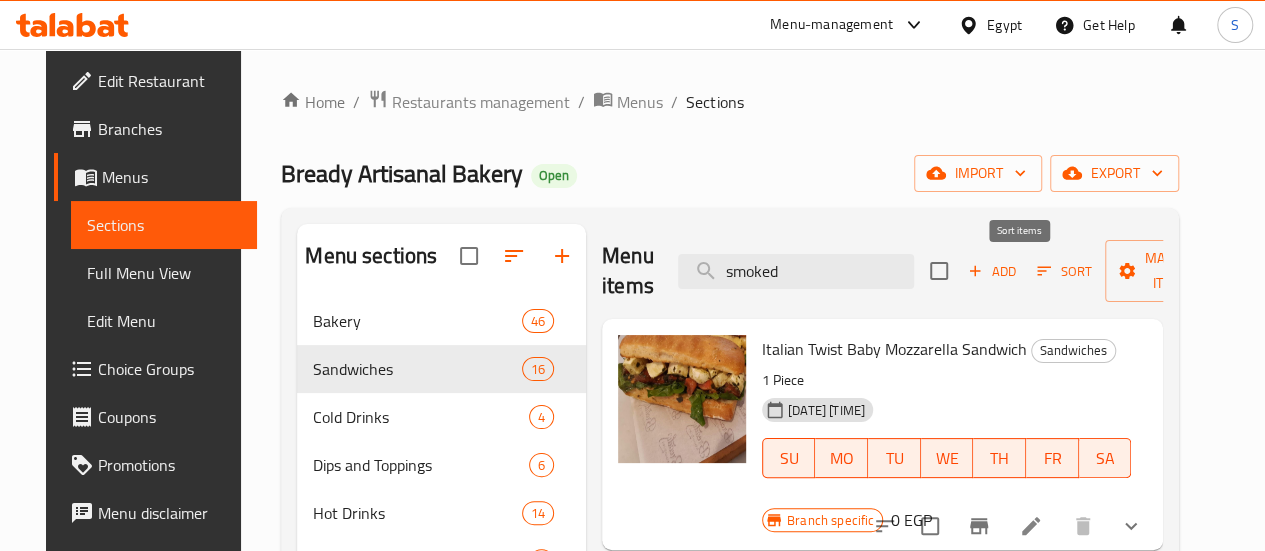click on "Sort" at bounding box center (1064, 271) 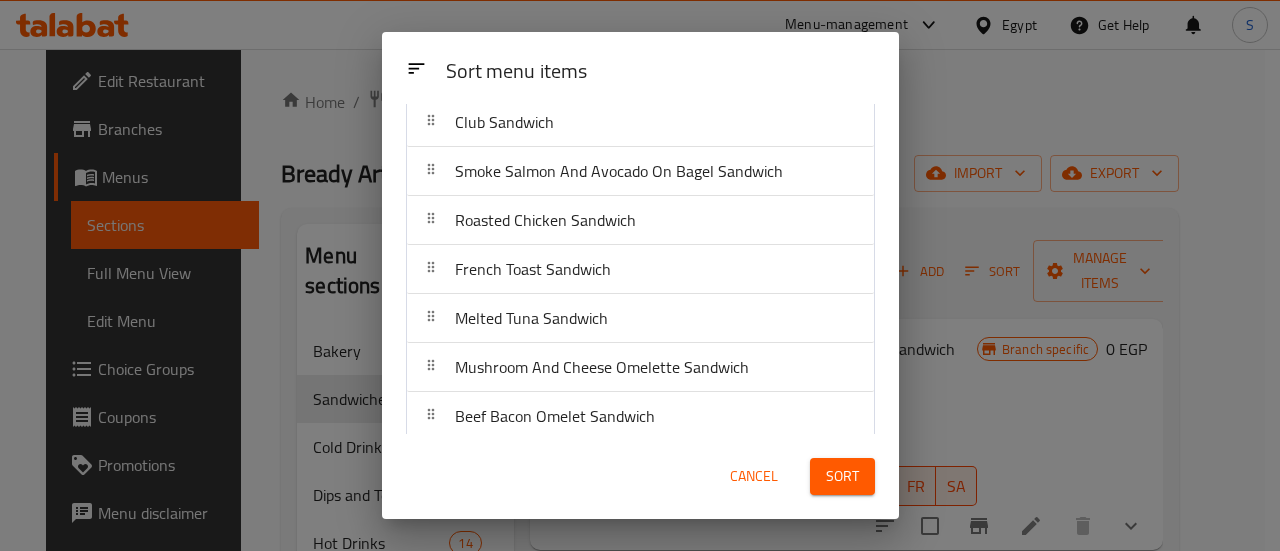 scroll, scrollTop: 431, scrollLeft: 0, axis: vertical 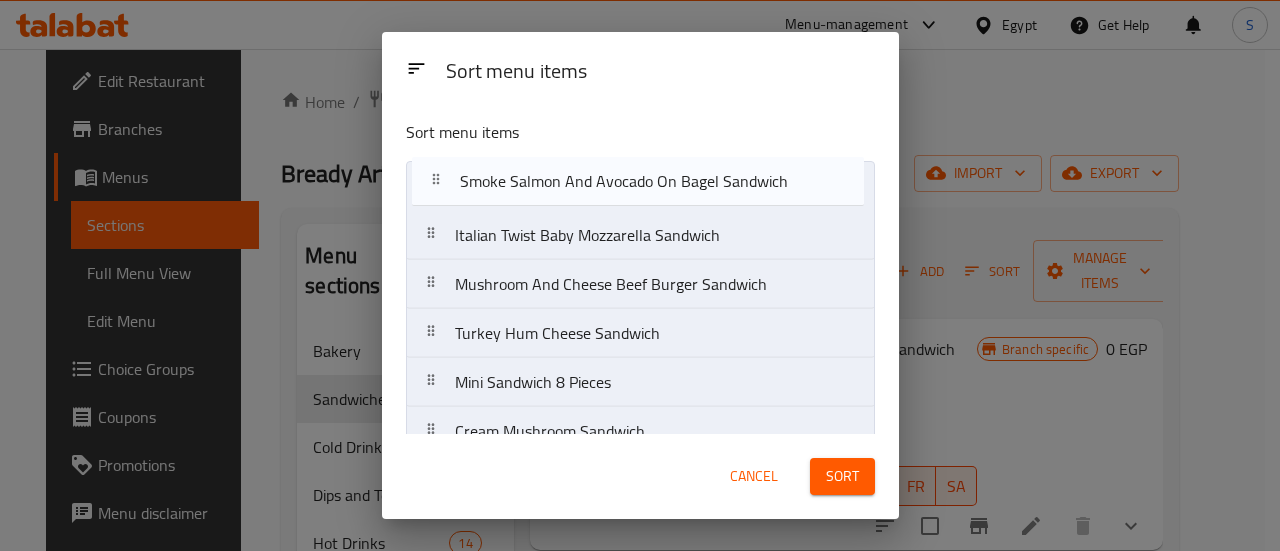 drag, startPoint x: 628, startPoint y: 207, endPoint x: 631, endPoint y: 186, distance: 21.213203 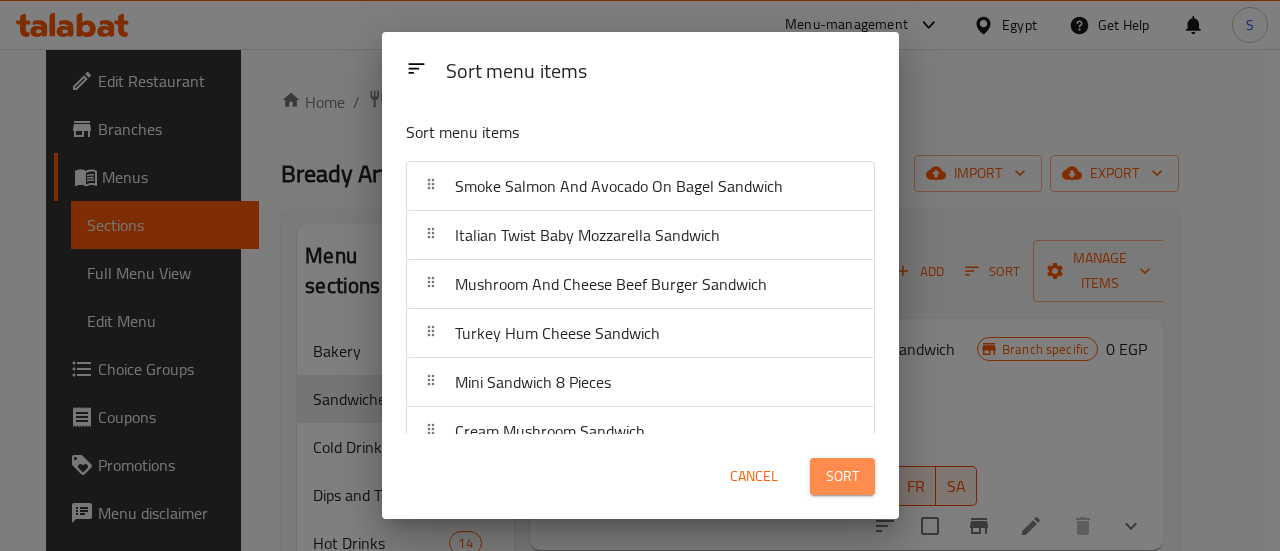 click on "Sort" at bounding box center [842, 476] 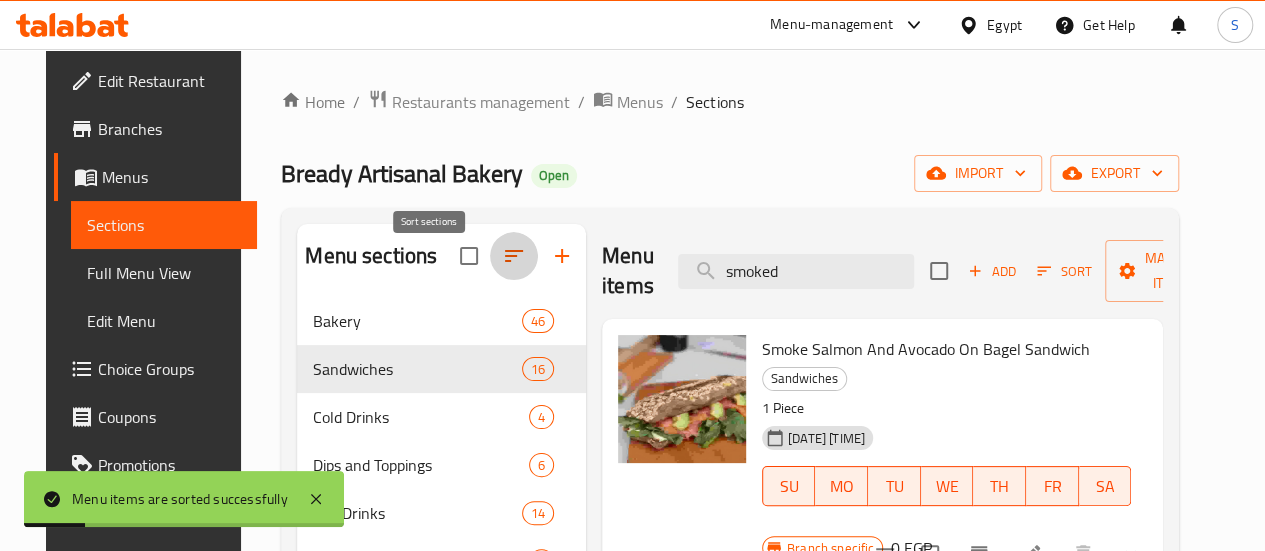 click 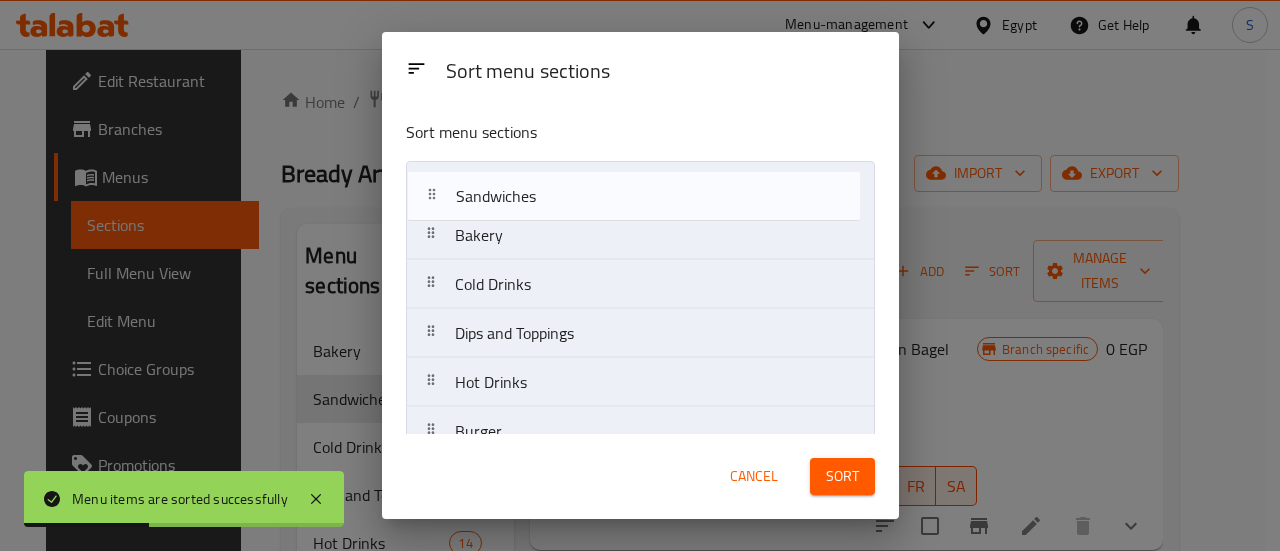 drag, startPoint x: 533, startPoint y: 238, endPoint x: 536, endPoint y: 191, distance: 47.095646 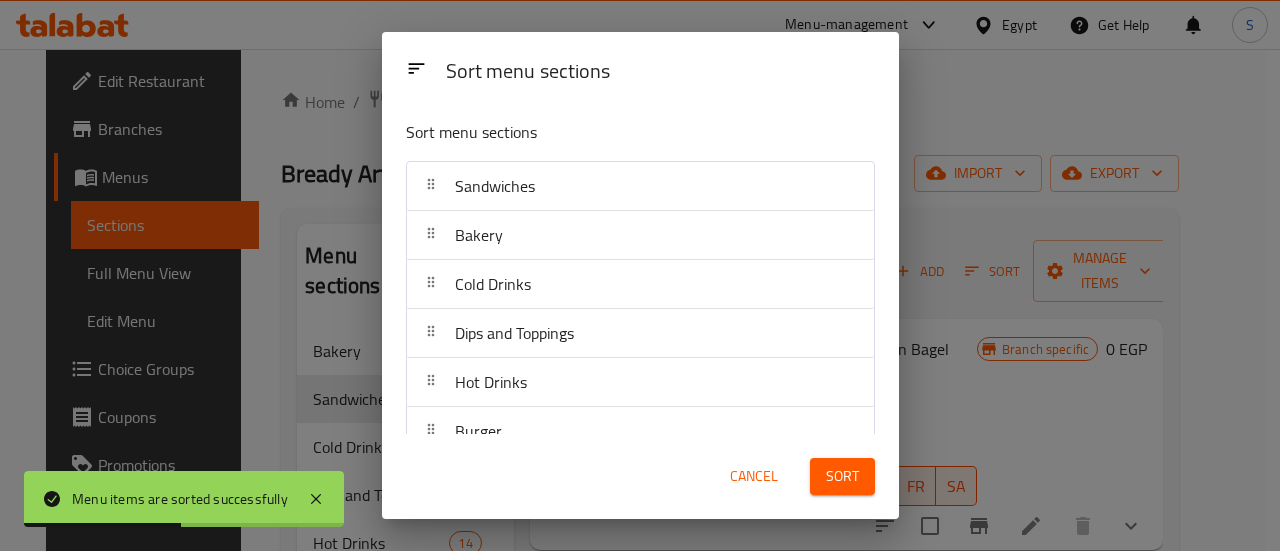 click on "Sort" at bounding box center (842, 476) 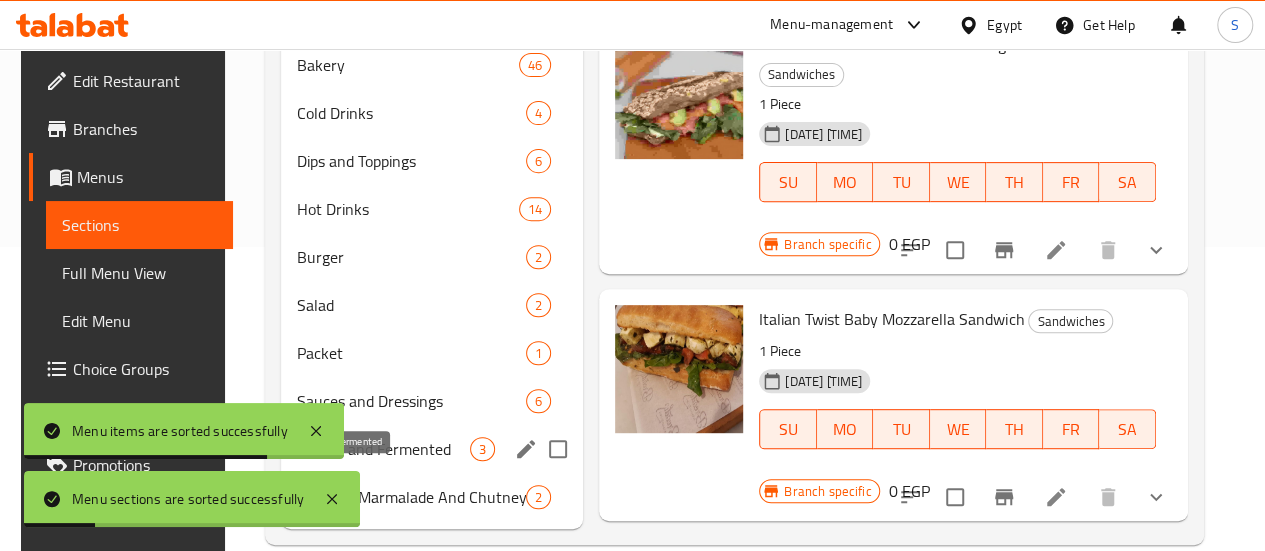 scroll, scrollTop: 367, scrollLeft: 0, axis: vertical 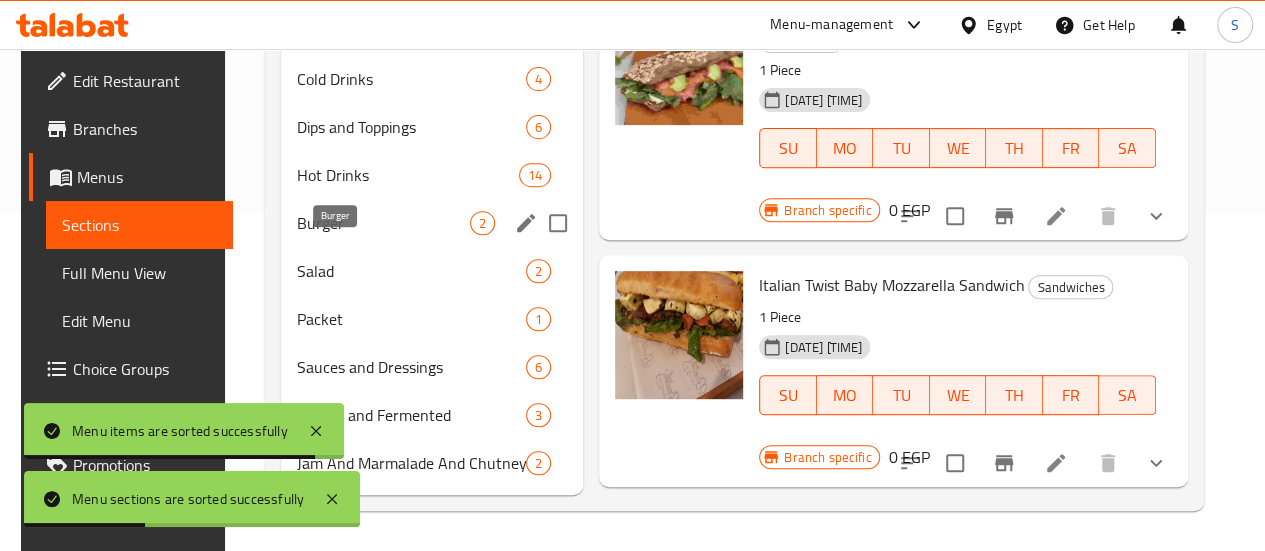 click on "Burger" at bounding box center (383, 223) 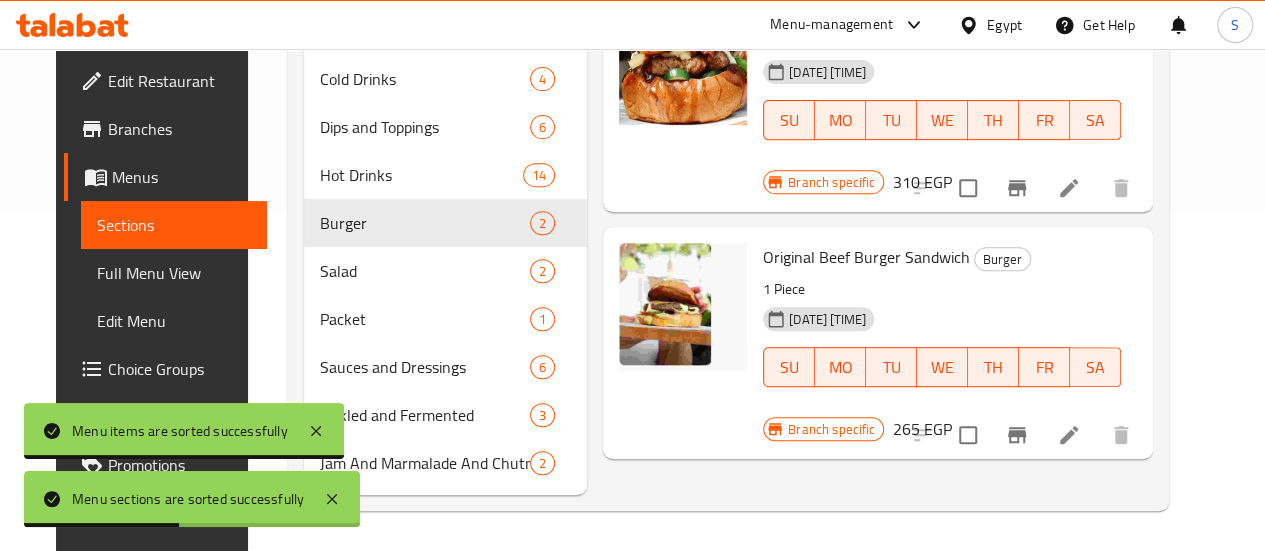 click on "[DATE] [TIME]" at bounding box center [827, 319] 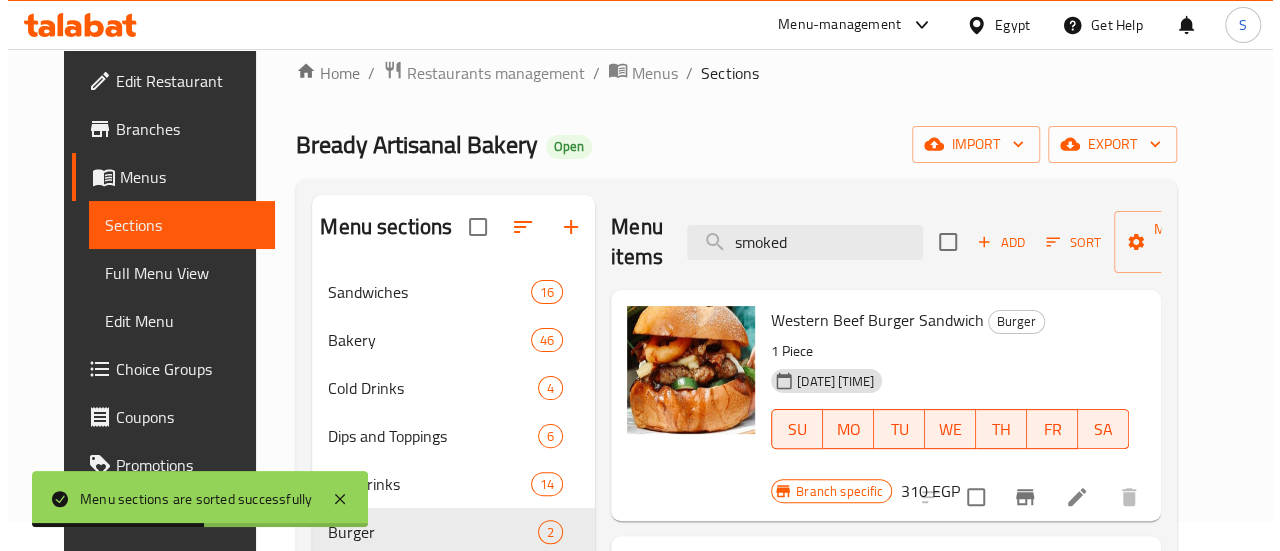 scroll, scrollTop: 0, scrollLeft: 0, axis: both 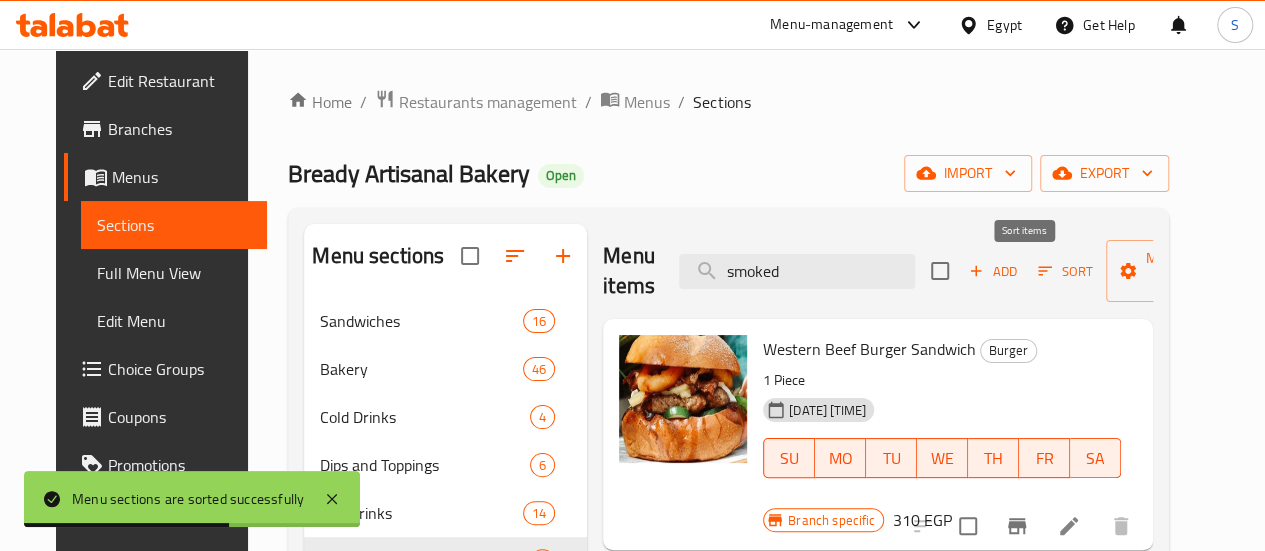 click on "Sort" at bounding box center [1065, 271] 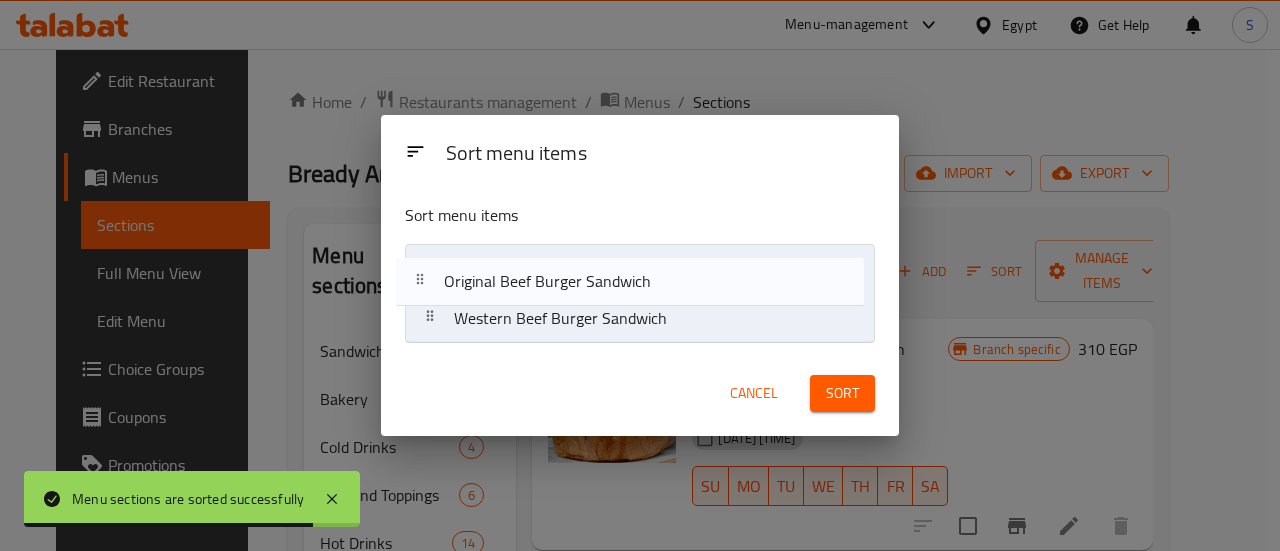 drag, startPoint x: 601, startPoint y: 330, endPoint x: 590, endPoint y: 287, distance: 44.38468 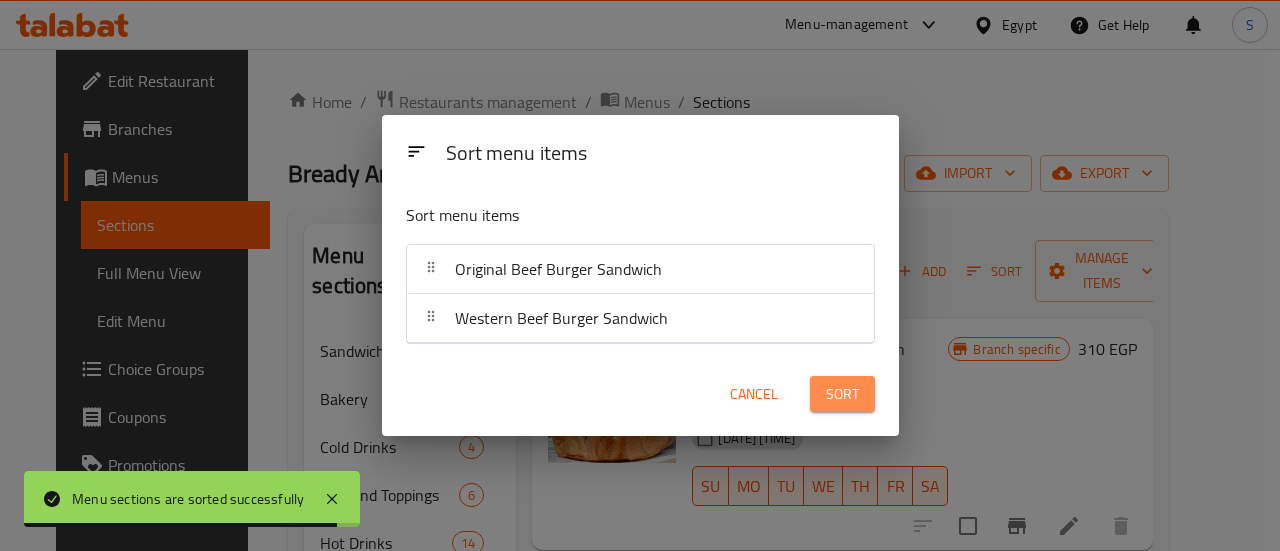 click on "Sort" at bounding box center (842, 394) 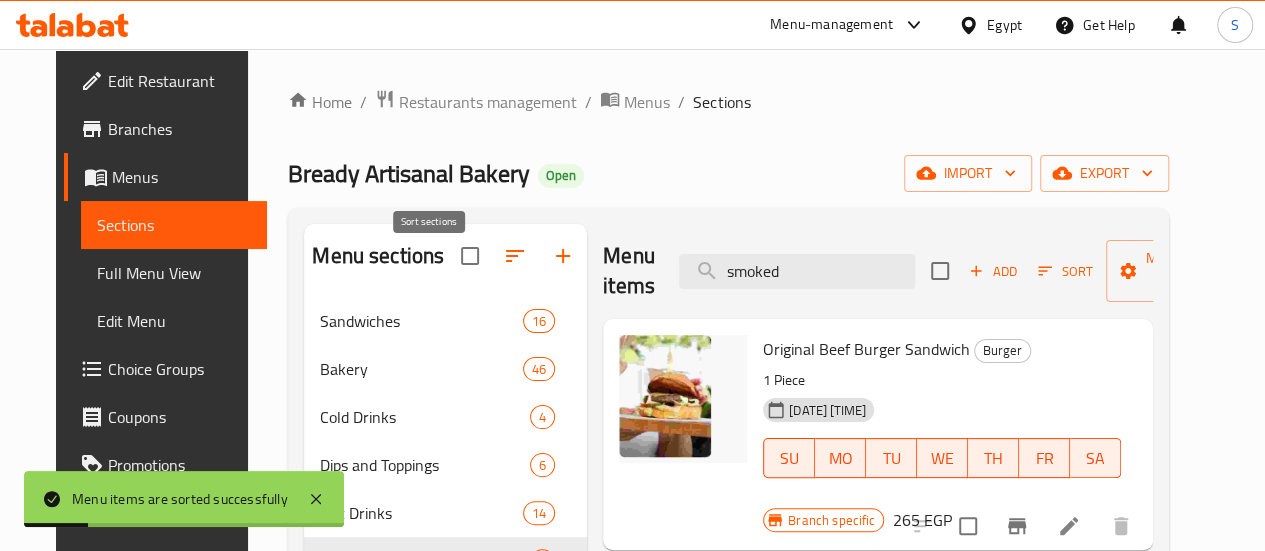 click 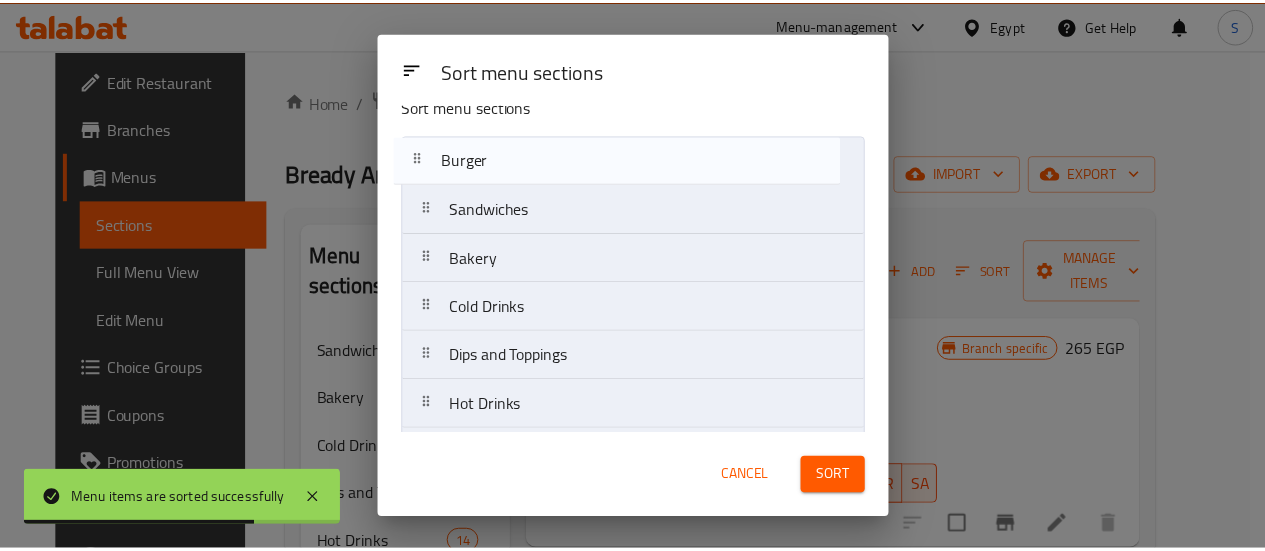 scroll, scrollTop: 0, scrollLeft: 0, axis: both 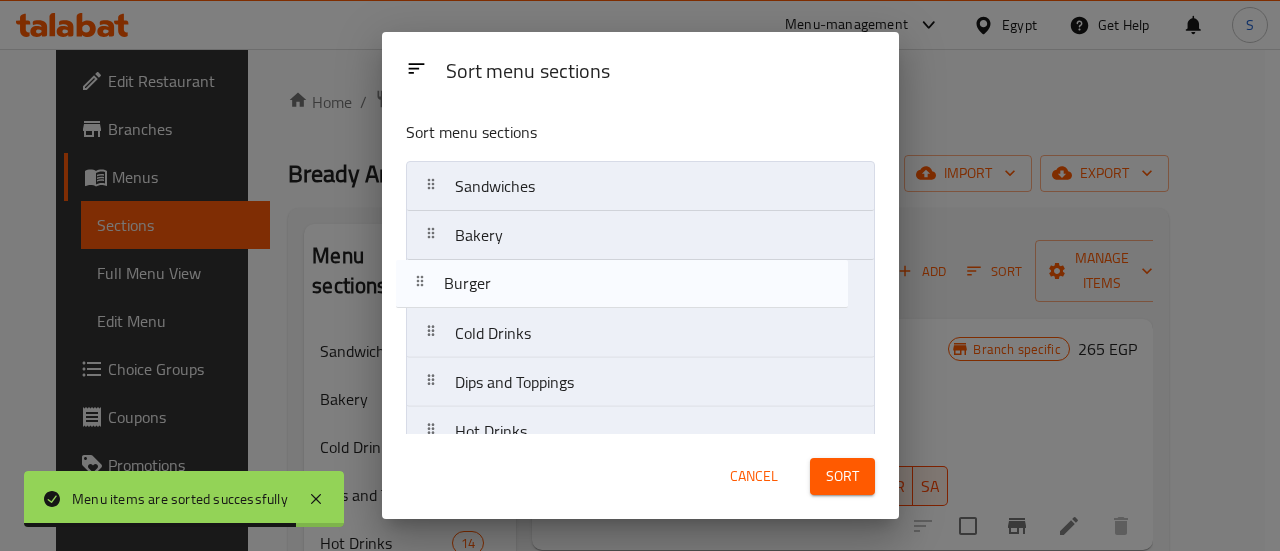 drag, startPoint x: 521, startPoint y: 283, endPoint x: 510, endPoint y: 277, distance: 12.529964 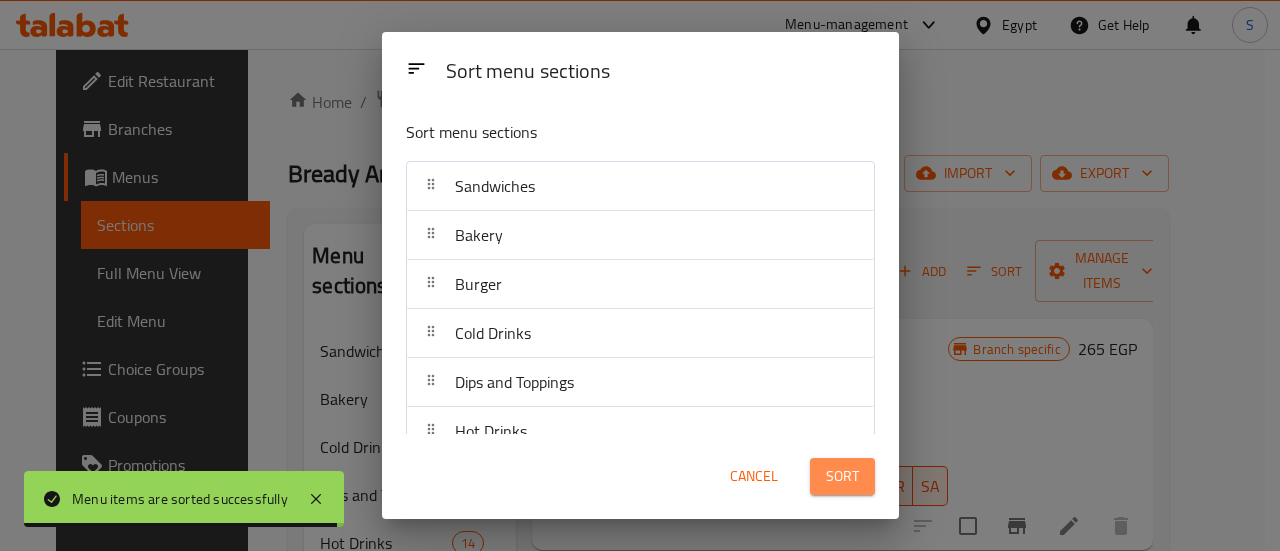 click on "Sort" at bounding box center (842, 476) 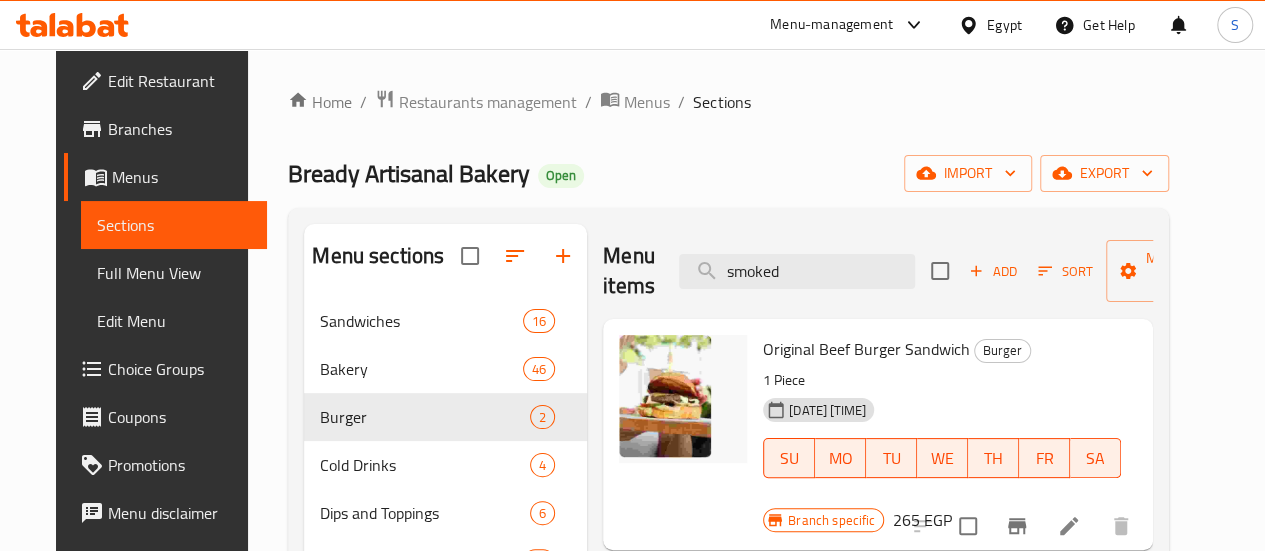 click on "Menu-management" at bounding box center (831, 25) 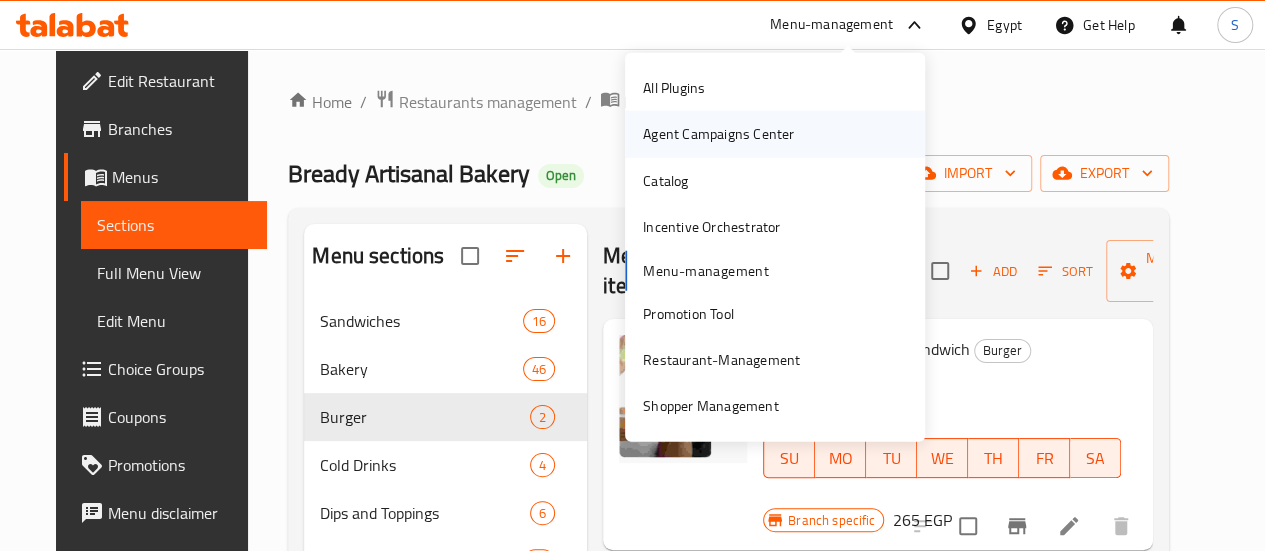 click on "Agent Campaigns Center" at bounding box center [718, 134] 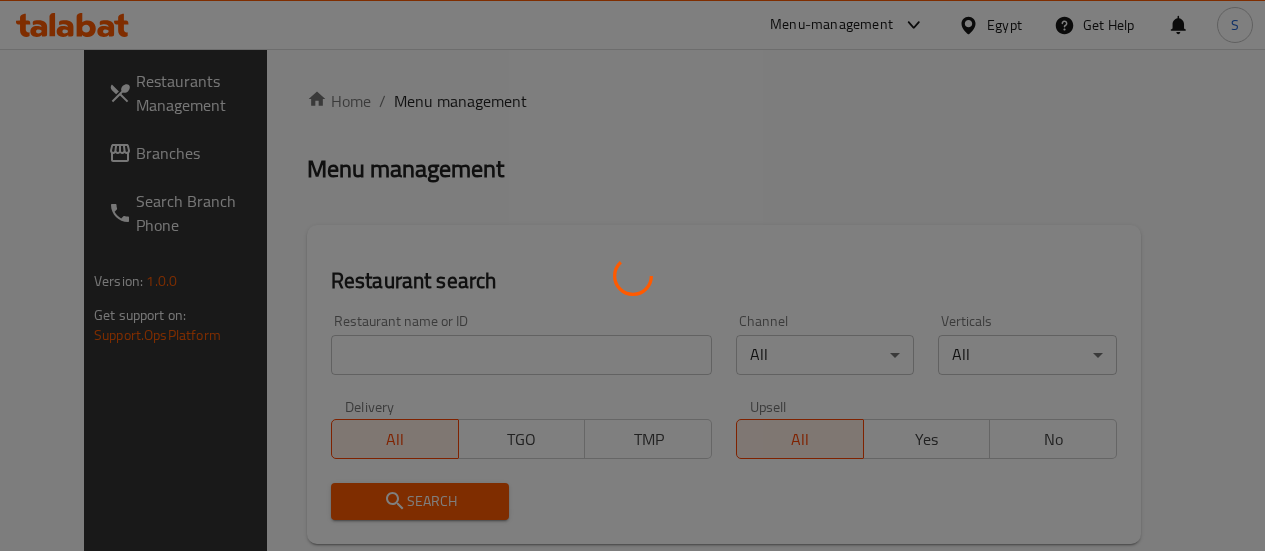 scroll, scrollTop: 0, scrollLeft: 0, axis: both 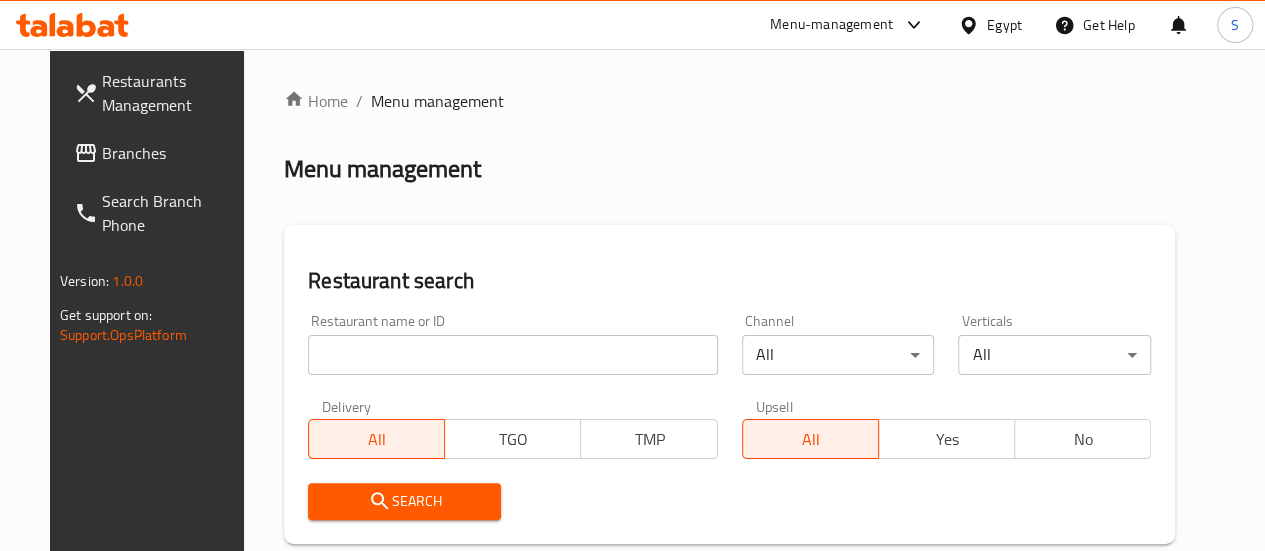 click on "Menu-management" at bounding box center (831, 25) 